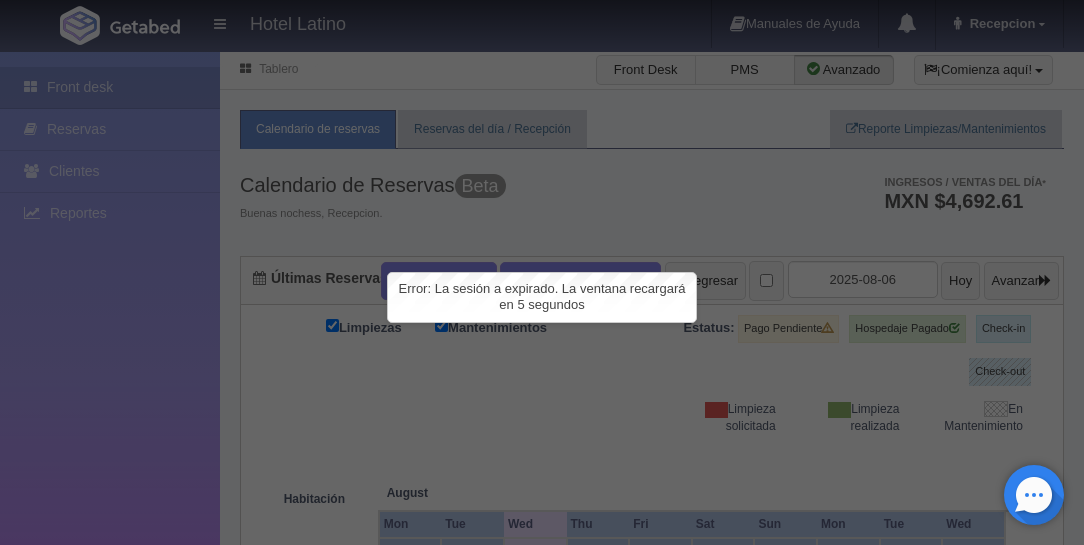 scroll, scrollTop: 0, scrollLeft: 0, axis: both 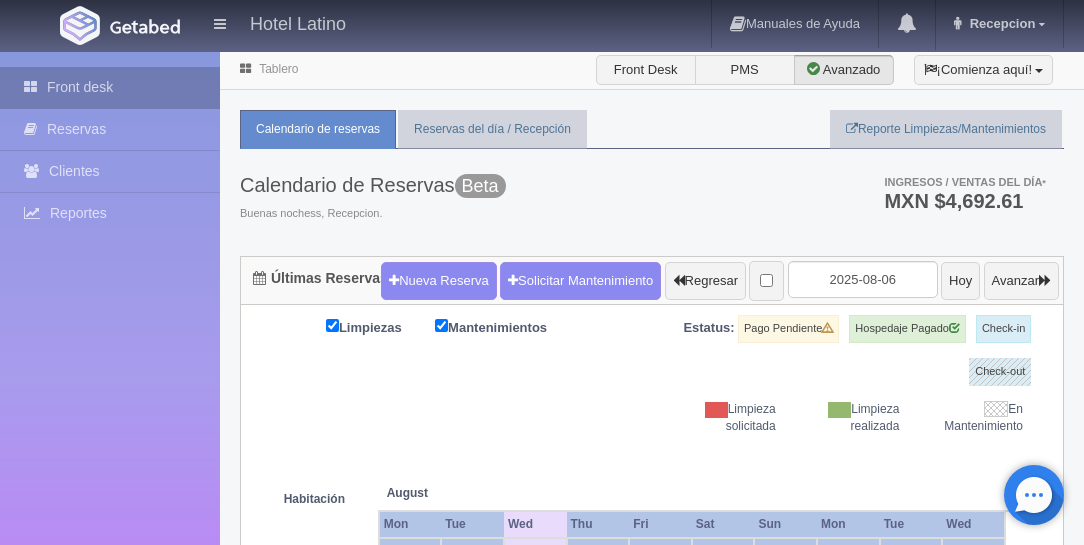 click on "Front desk" at bounding box center [110, 87] 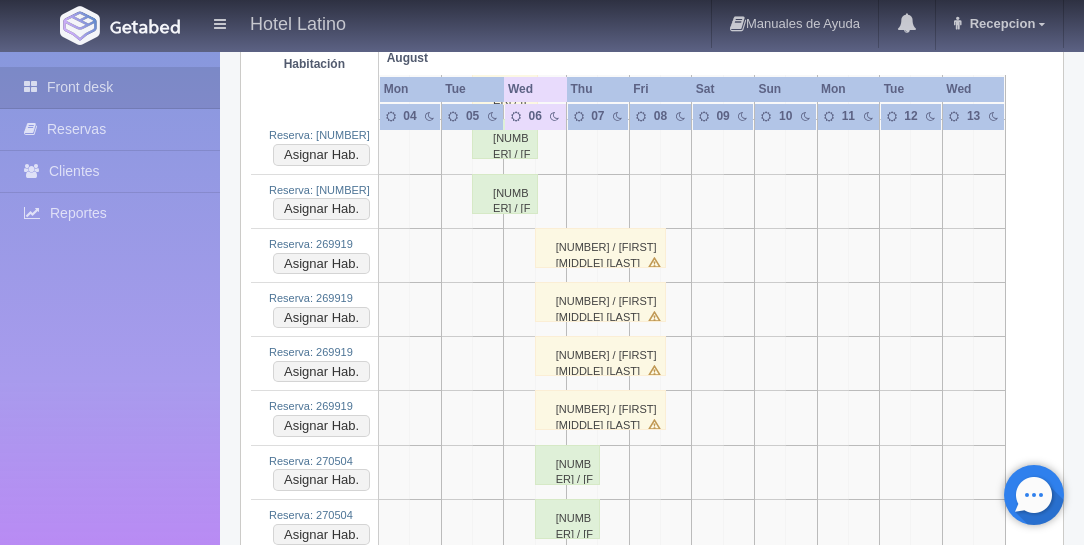 scroll, scrollTop: 1828, scrollLeft: 0, axis: vertical 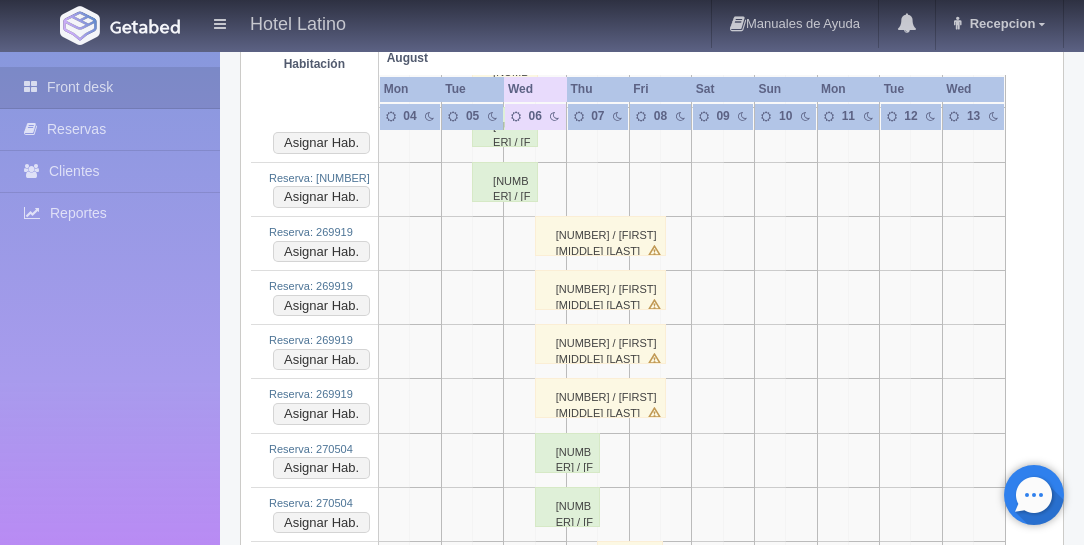click on "269919 / BRYAN ISAAC DE LEON CASTELLON" at bounding box center [600, 236] 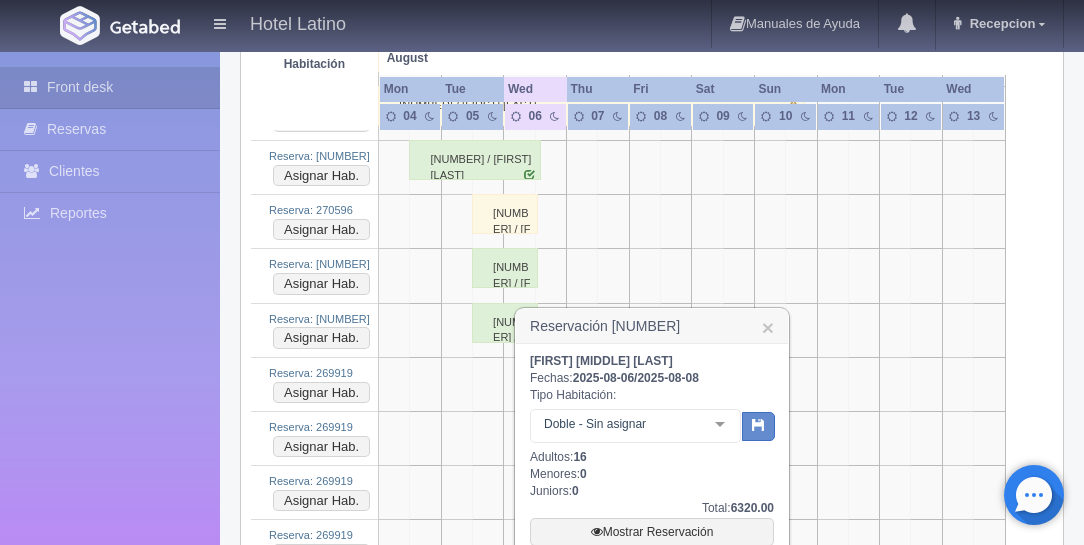 scroll, scrollTop: 1600, scrollLeft: 0, axis: vertical 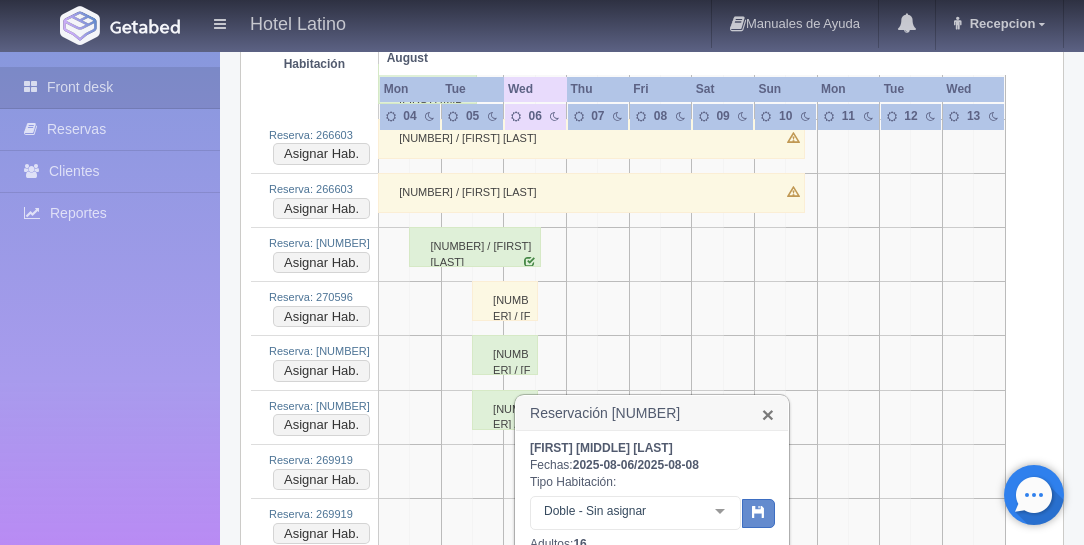 click on "×" at bounding box center (768, 414) 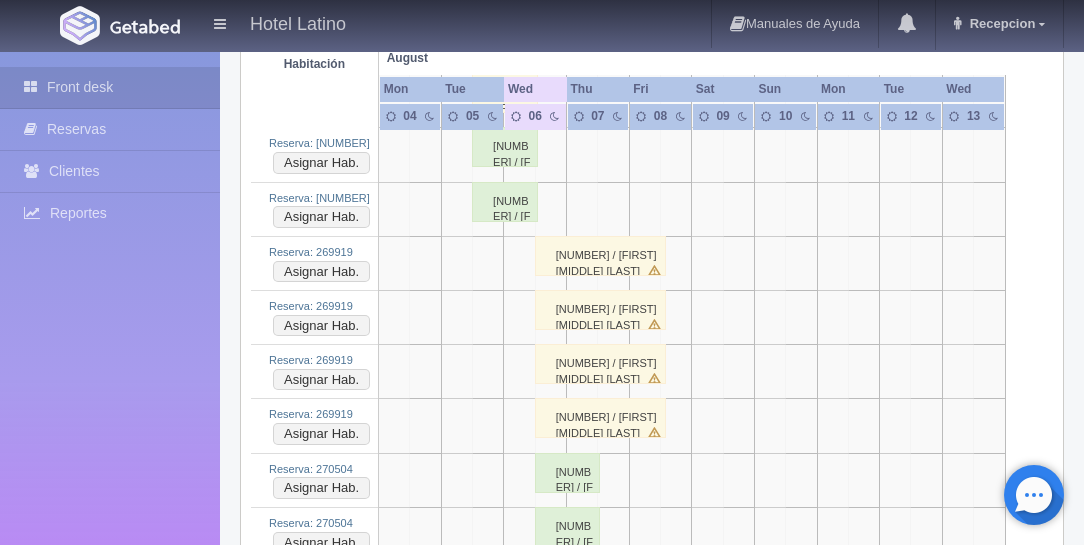 scroll, scrollTop: 1828, scrollLeft: 0, axis: vertical 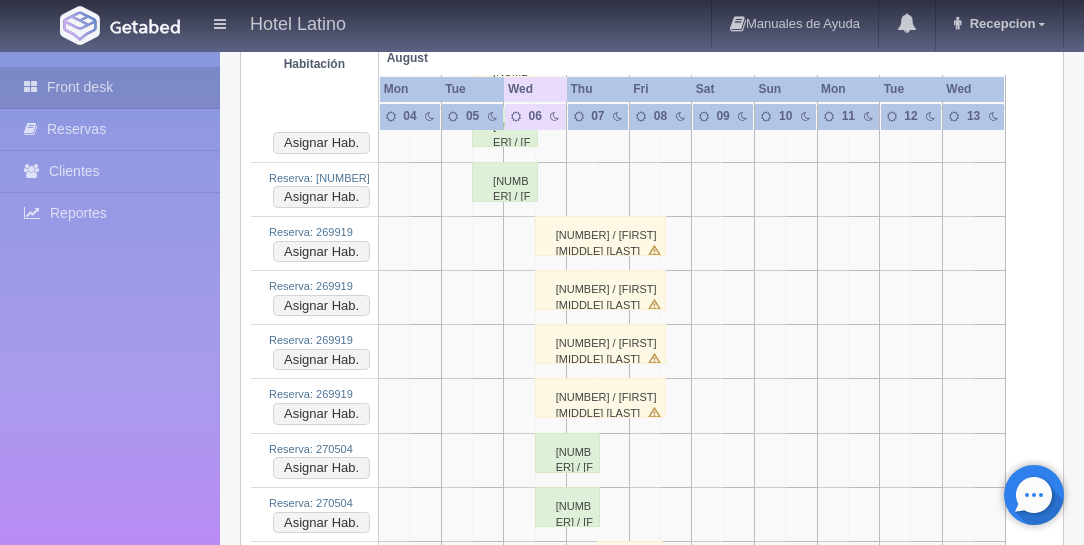 click on "269919 / [FIRST] [LAST] [LAST]" at bounding box center (600, 398) 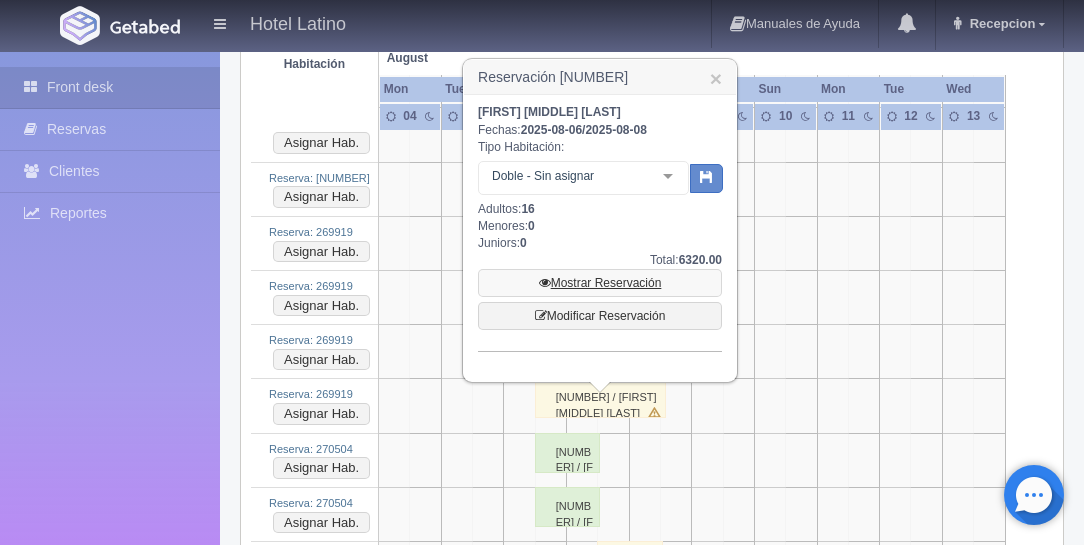 click on "Mostrar Reservación" at bounding box center (600, 283) 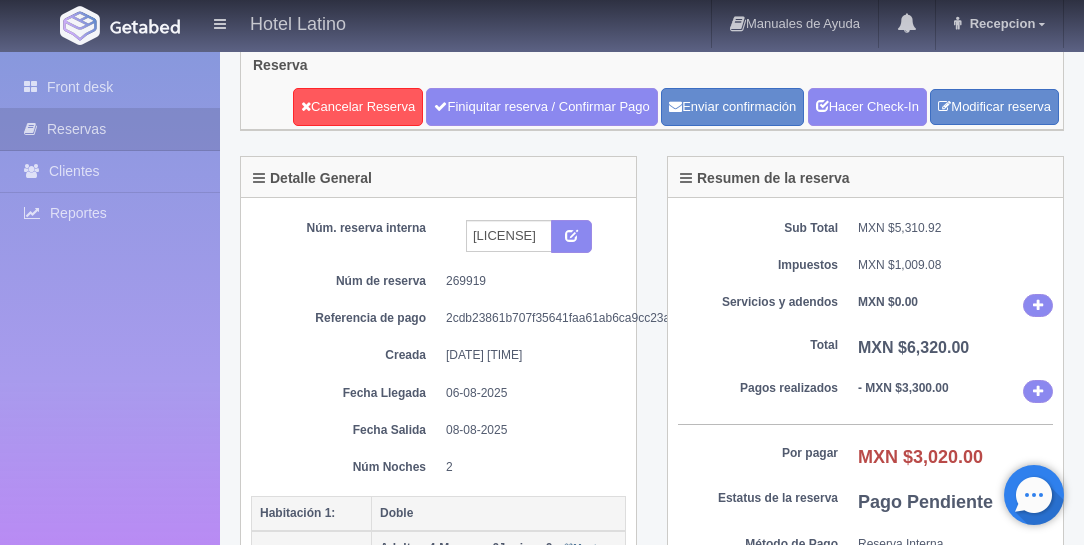 scroll, scrollTop: 0, scrollLeft: 0, axis: both 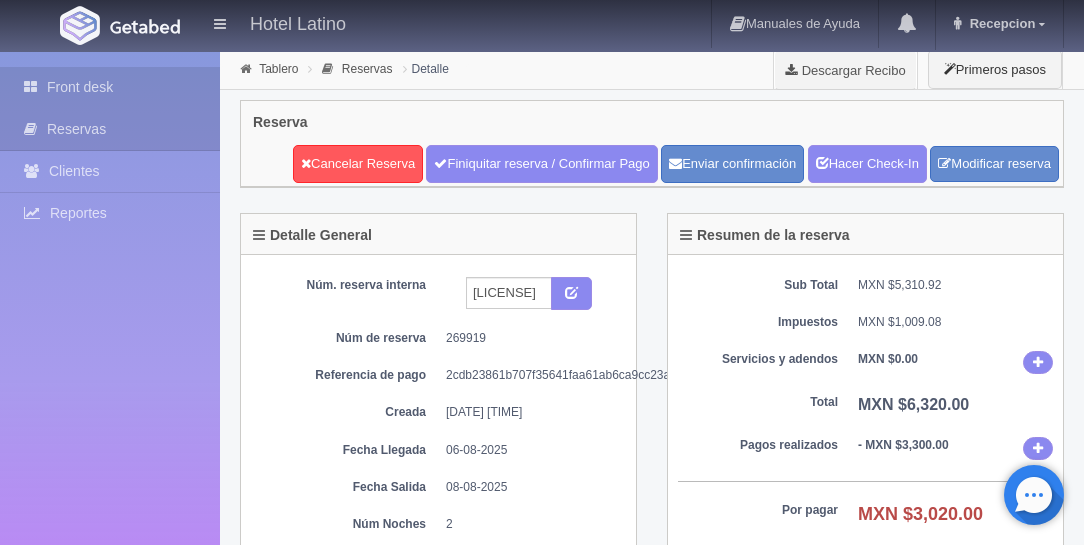 click on "Front desk" at bounding box center (110, 87) 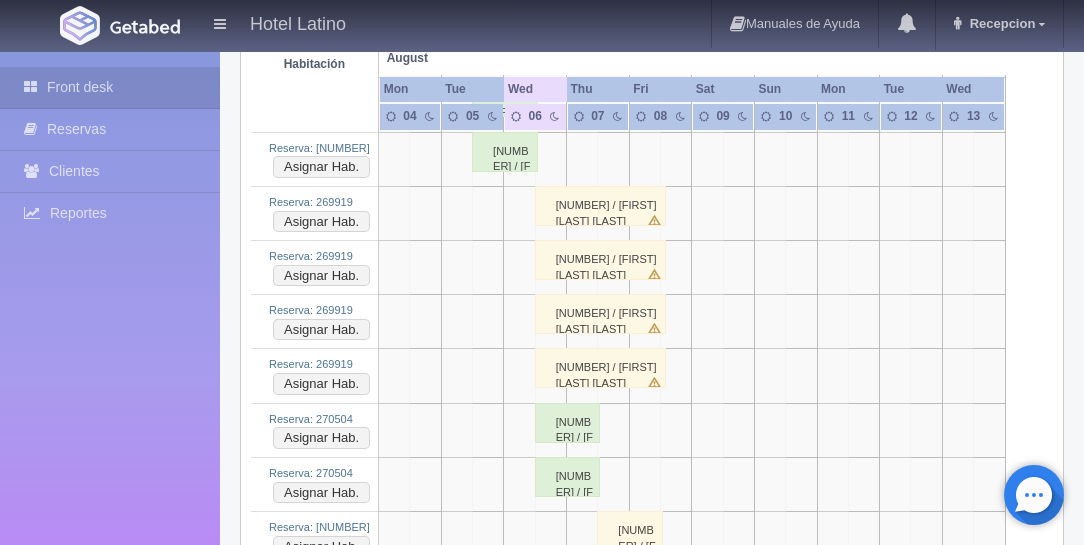 scroll, scrollTop: 1833, scrollLeft: 0, axis: vertical 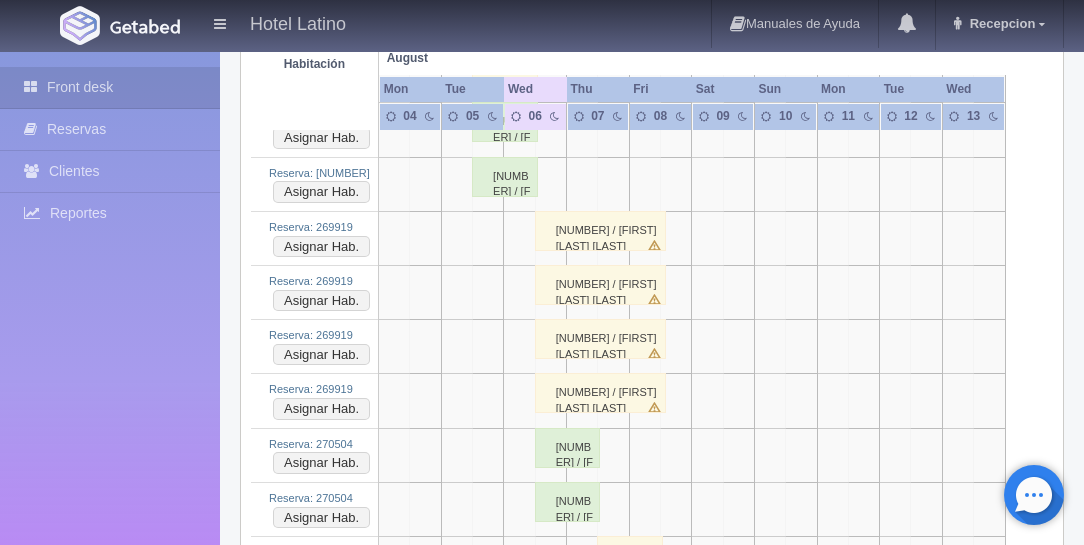 click on "/ [FIRST] [LAST] [LAST]" at bounding box center [600, 231] 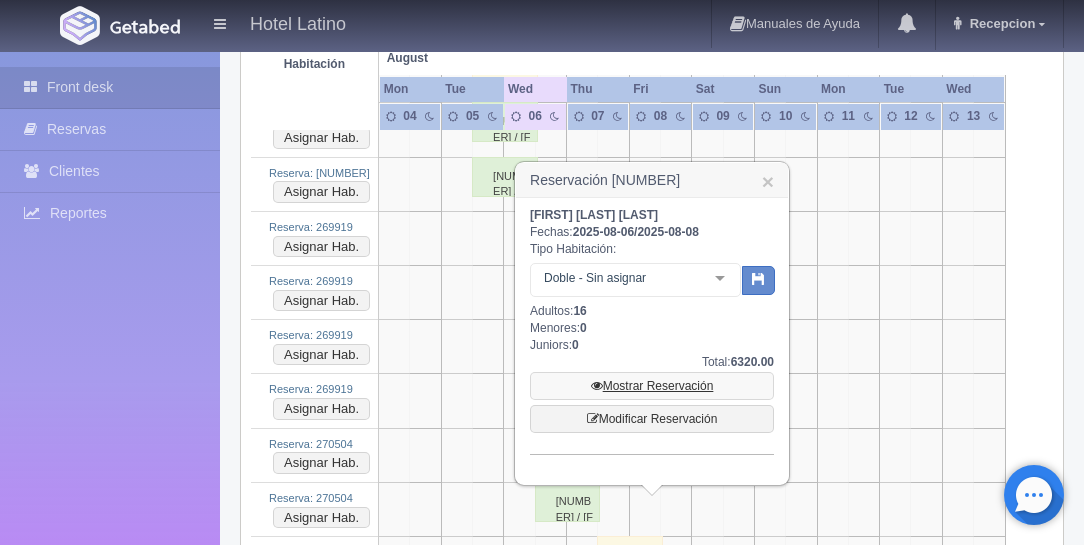 click on "Mostrar Reservación" at bounding box center (652, 386) 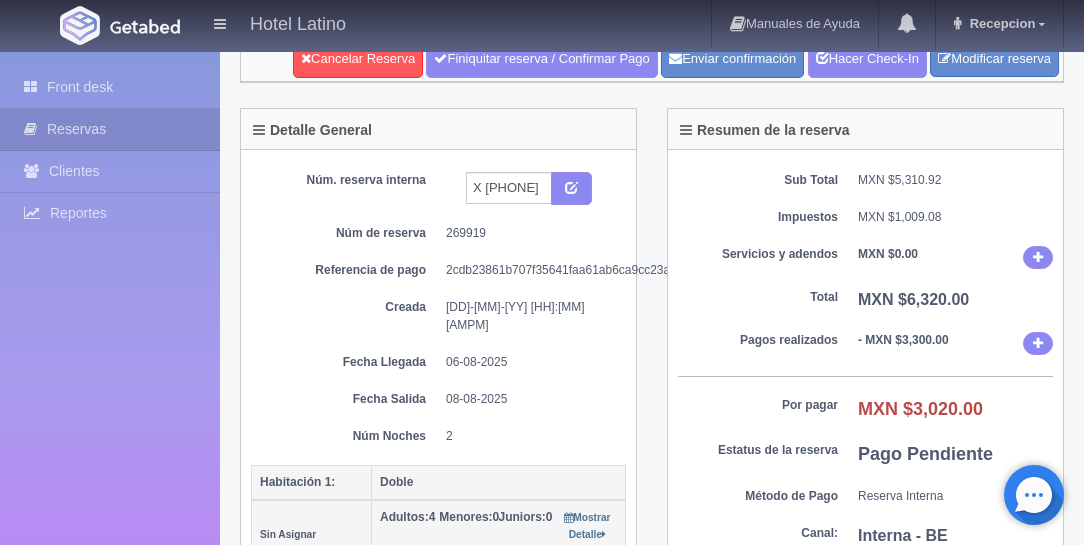 scroll, scrollTop: 114, scrollLeft: 0, axis: vertical 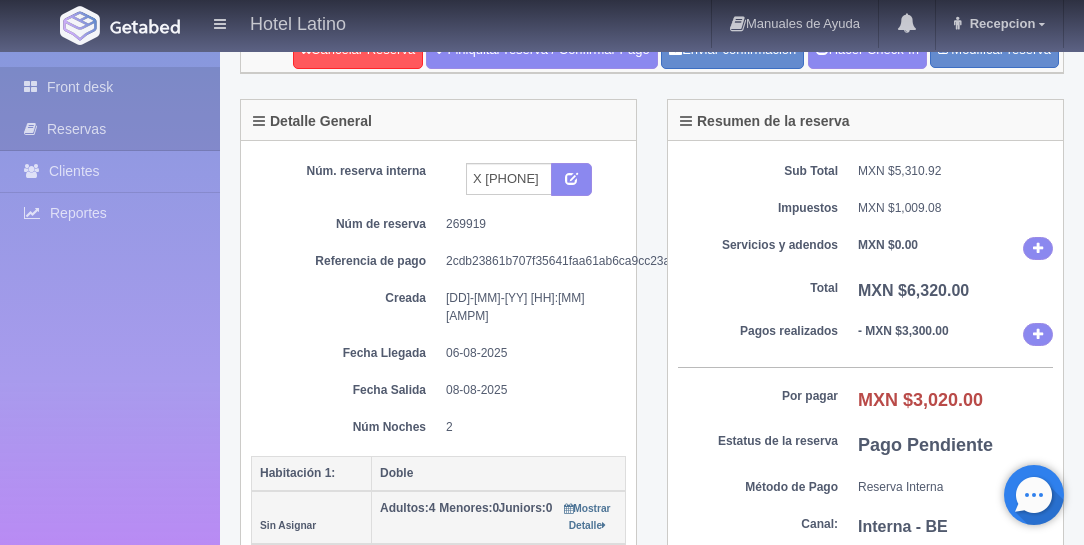 click on "Front desk" at bounding box center (110, 87) 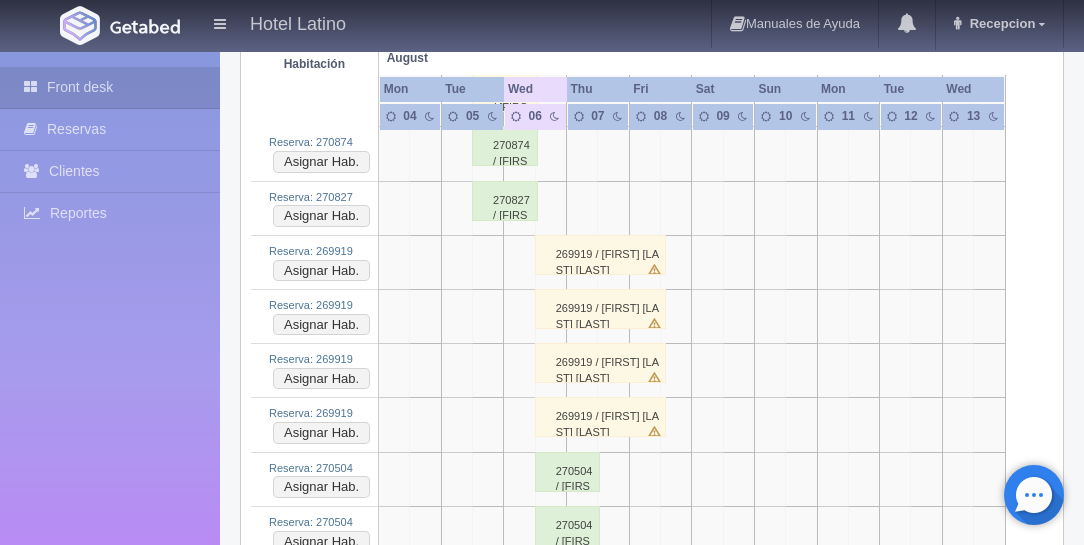 scroll, scrollTop: 1828, scrollLeft: 0, axis: vertical 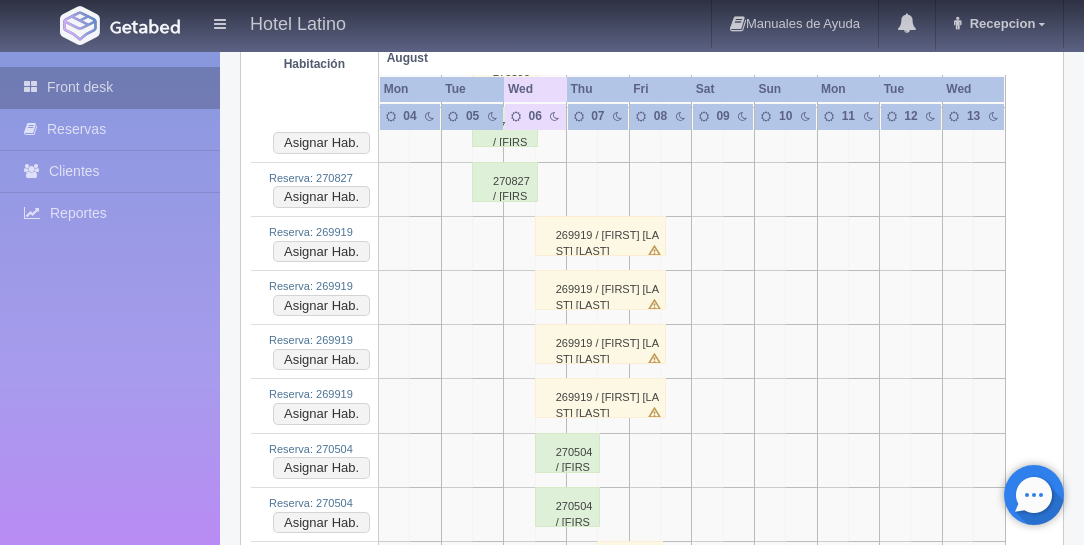 click on "Front desk" at bounding box center [110, 87] 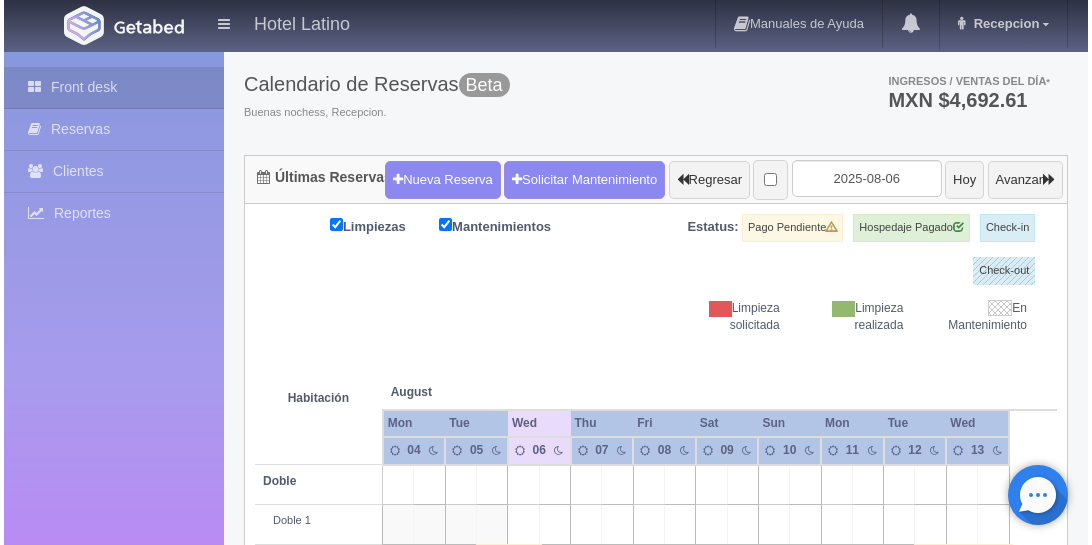 scroll, scrollTop: 228, scrollLeft: 0, axis: vertical 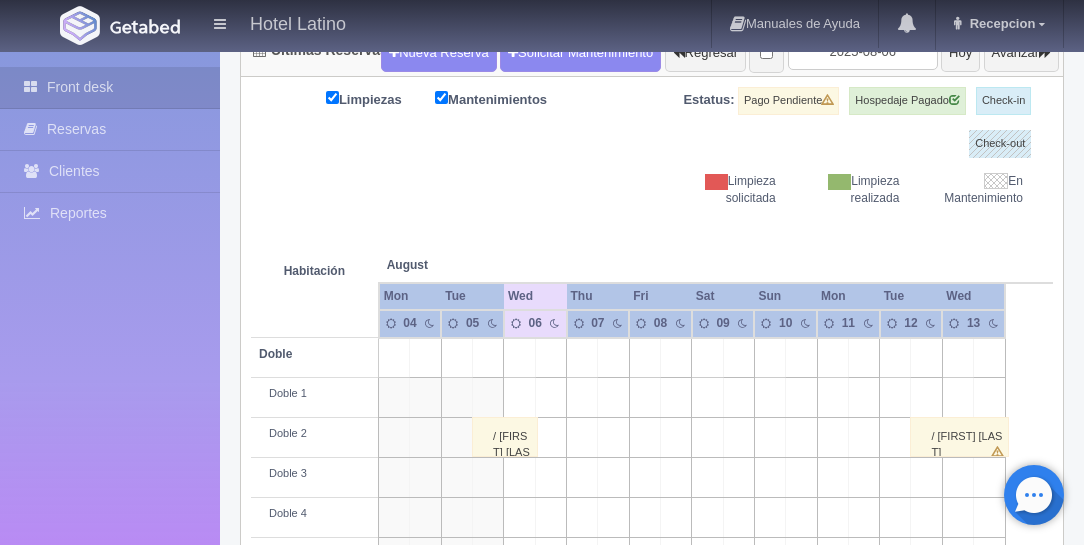 click at bounding box center [582, 358] 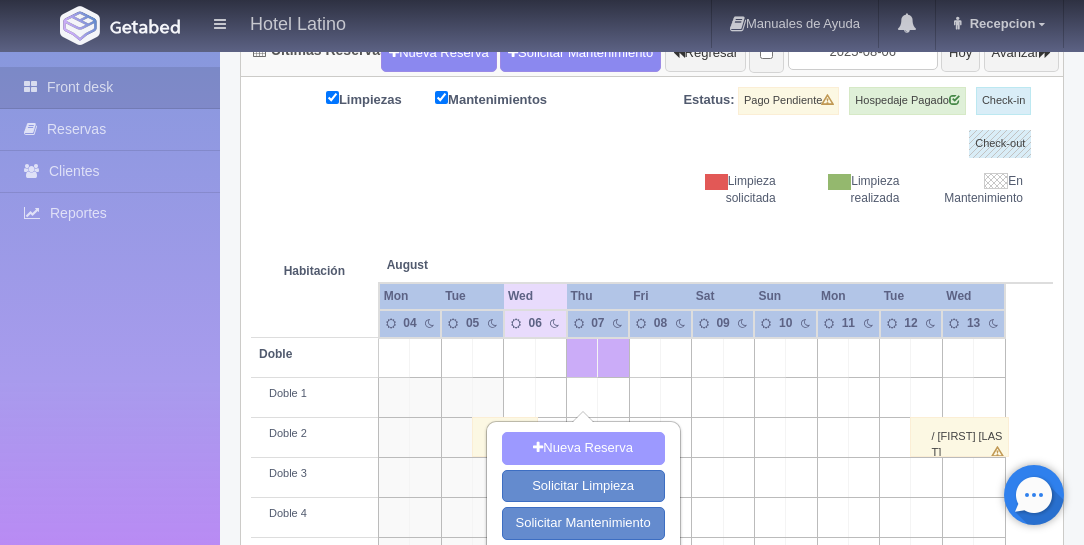 click on "Nueva Reserva" at bounding box center (583, 448) 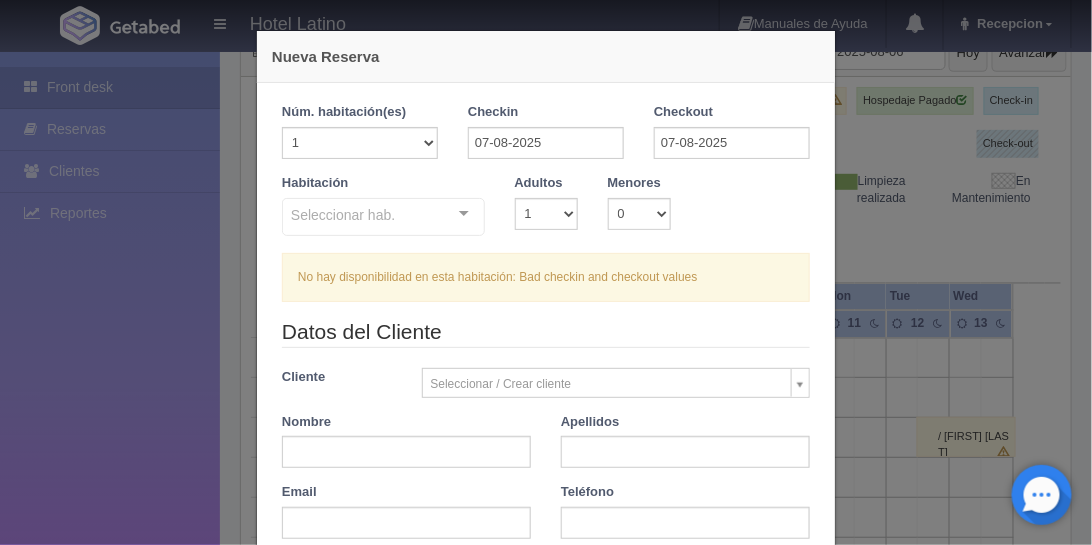 checkbox on "false" 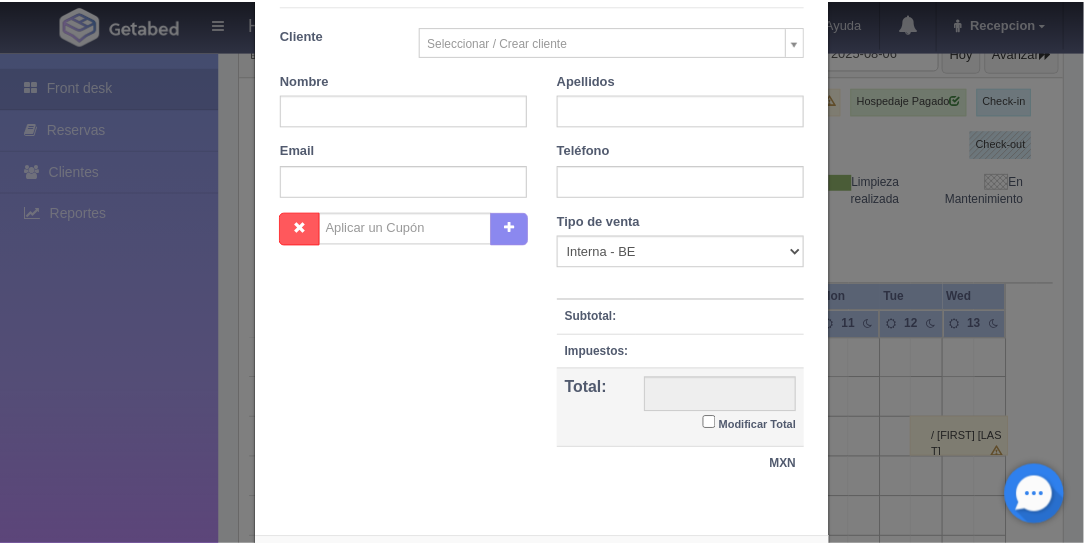 scroll, scrollTop: 432, scrollLeft: 0, axis: vertical 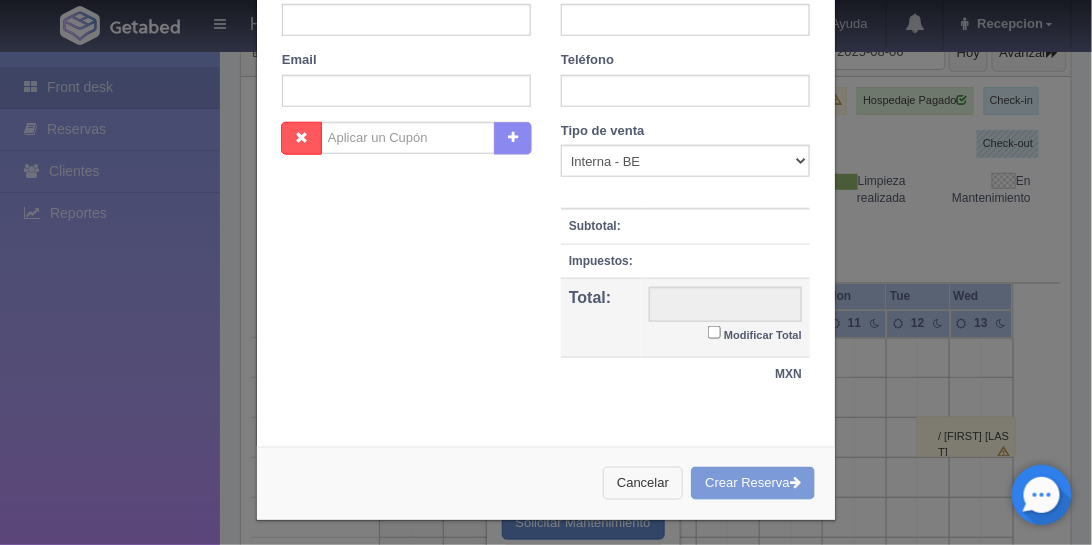 click on "Cancelar" at bounding box center (643, 483) 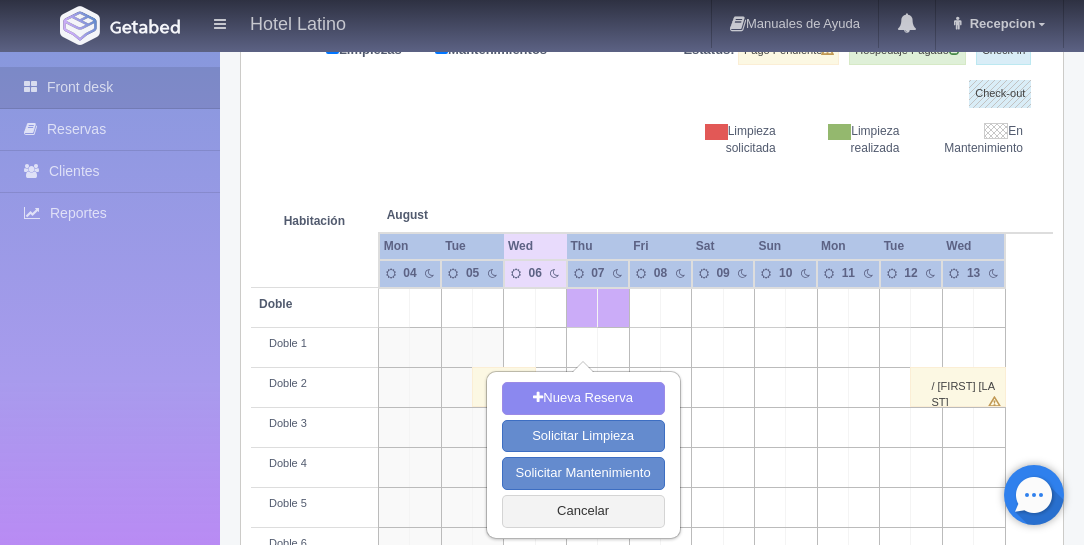 scroll, scrollTop: 342, scrollLeft: 0, axis: vertical 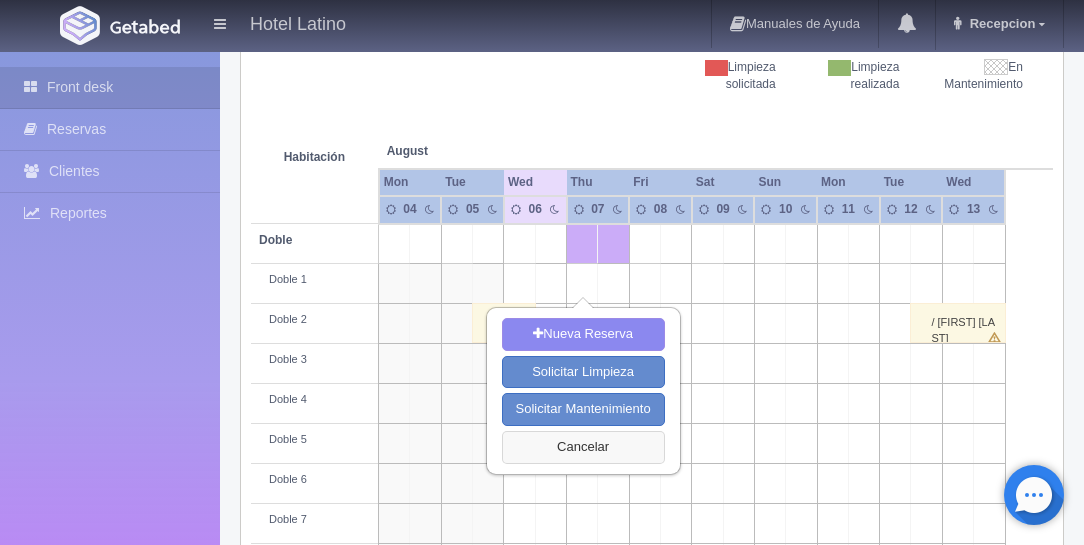 click on "Cancelar" at bounding box center (583, 447) 